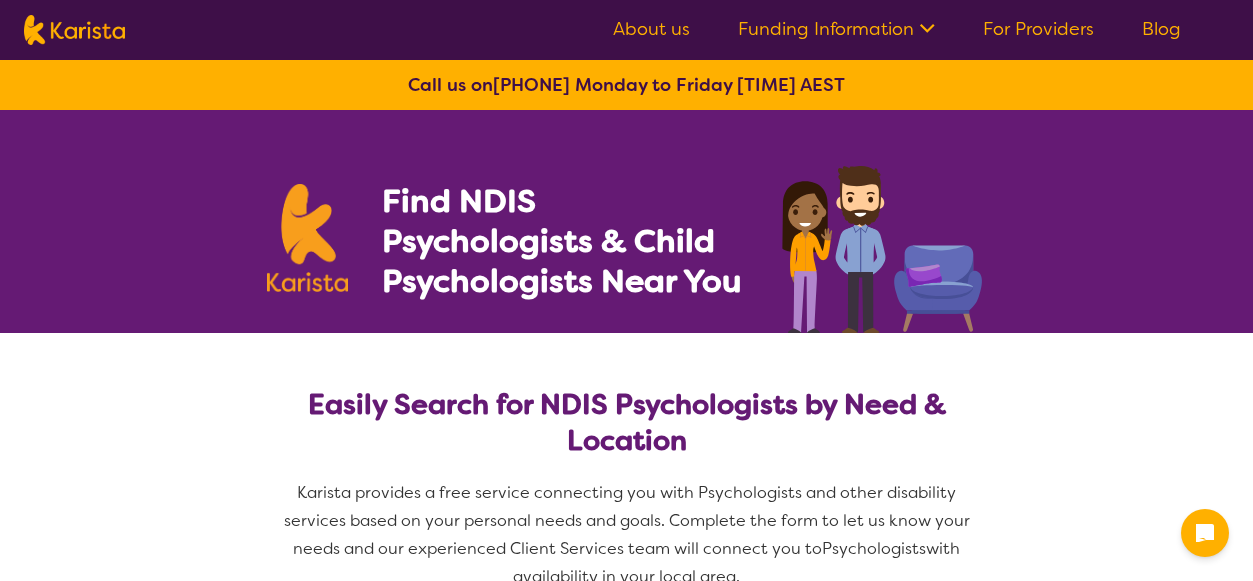 select on "Psychology" 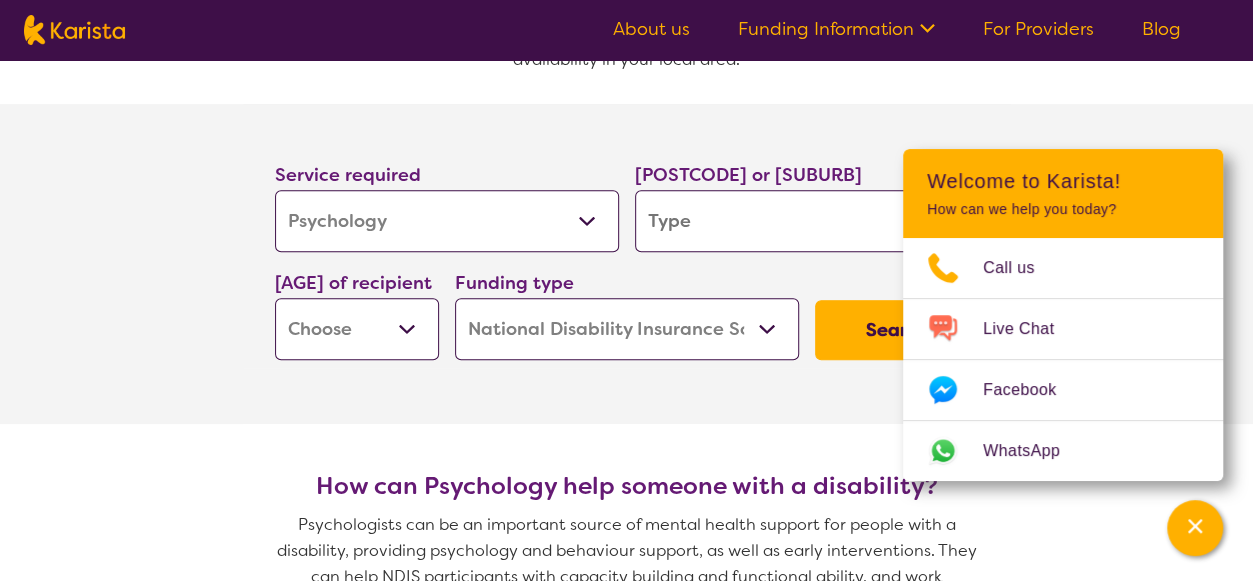 scroll, scrollTop: 560, scrollLeft: 0, axis: vertical 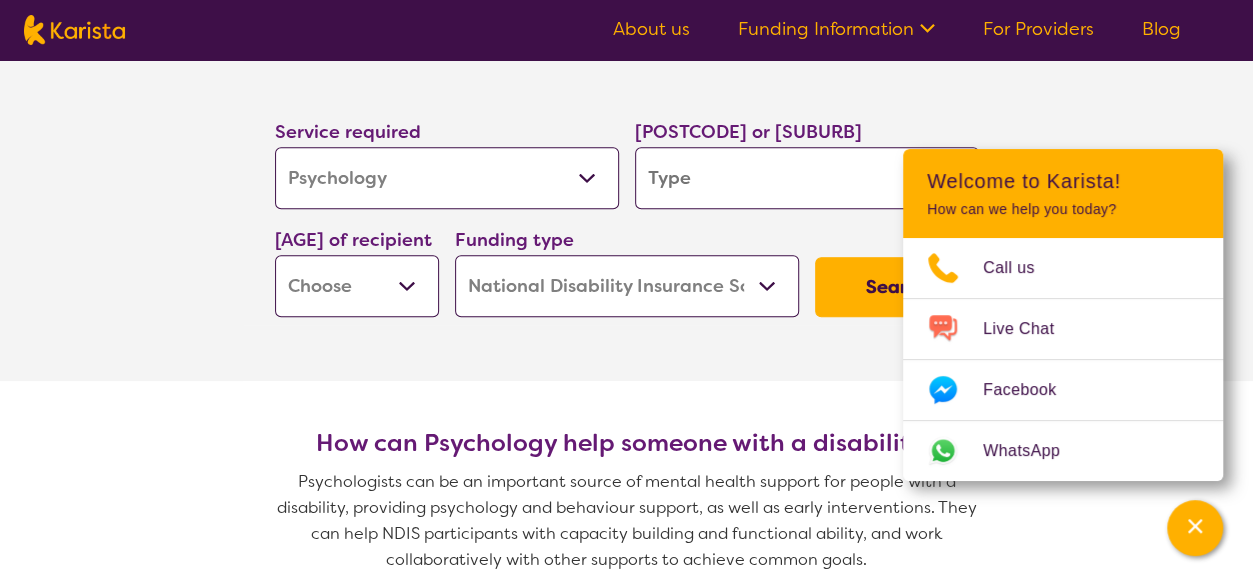 click on "Allied Health Assistant Assessment (ADHD or Autism) Behaviour support Counselling Dietitian Domestic and home help Employment Support Exercise physiology Home Care Package Provider Key Worker NDIS Plan management NDIS Support Coordination Nursing services Occupational therapy Personal care Physiotherapy Podiatry Psychology Psychosocial Recovery Coach Respite Speech therapy Support worker Supported accommodation" at bounding box center [447, 178] 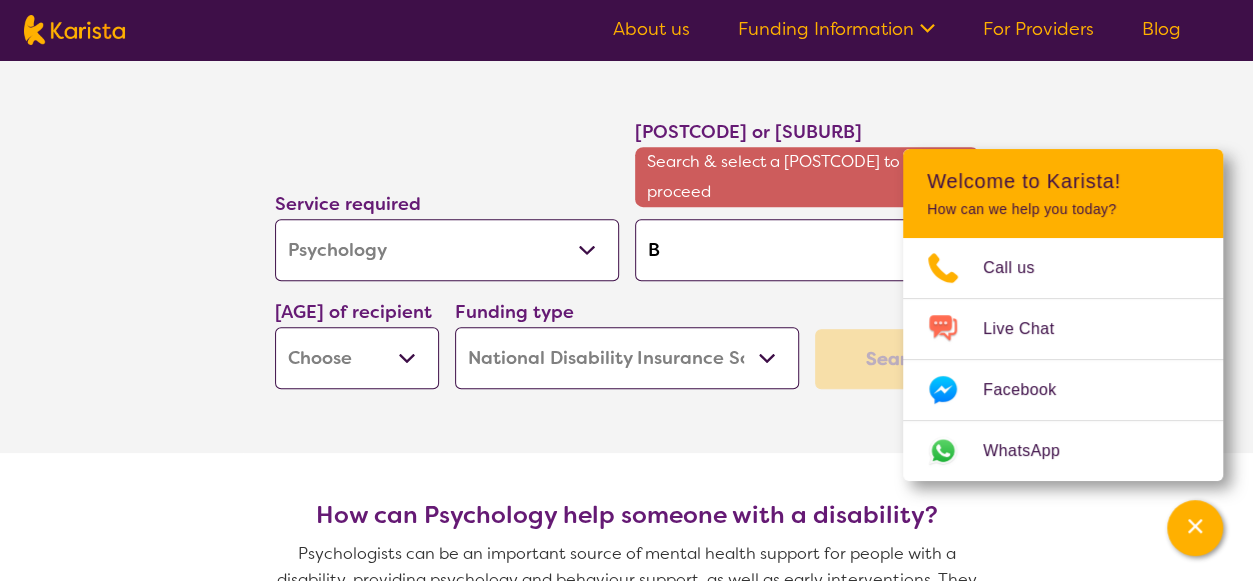 type on "Bo" 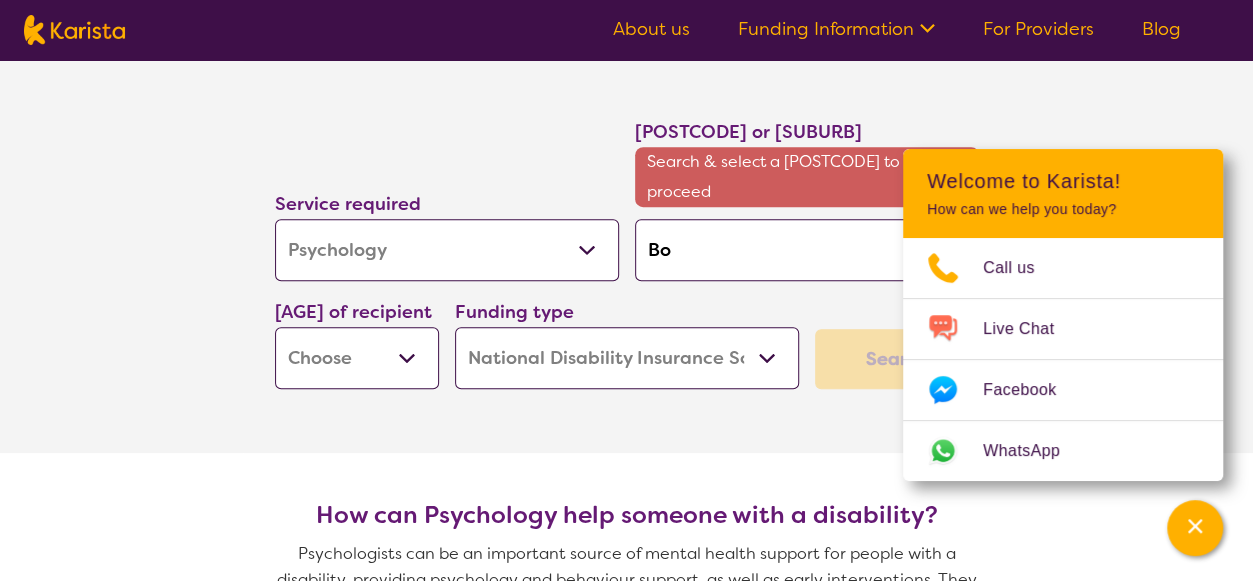 type on "Box" 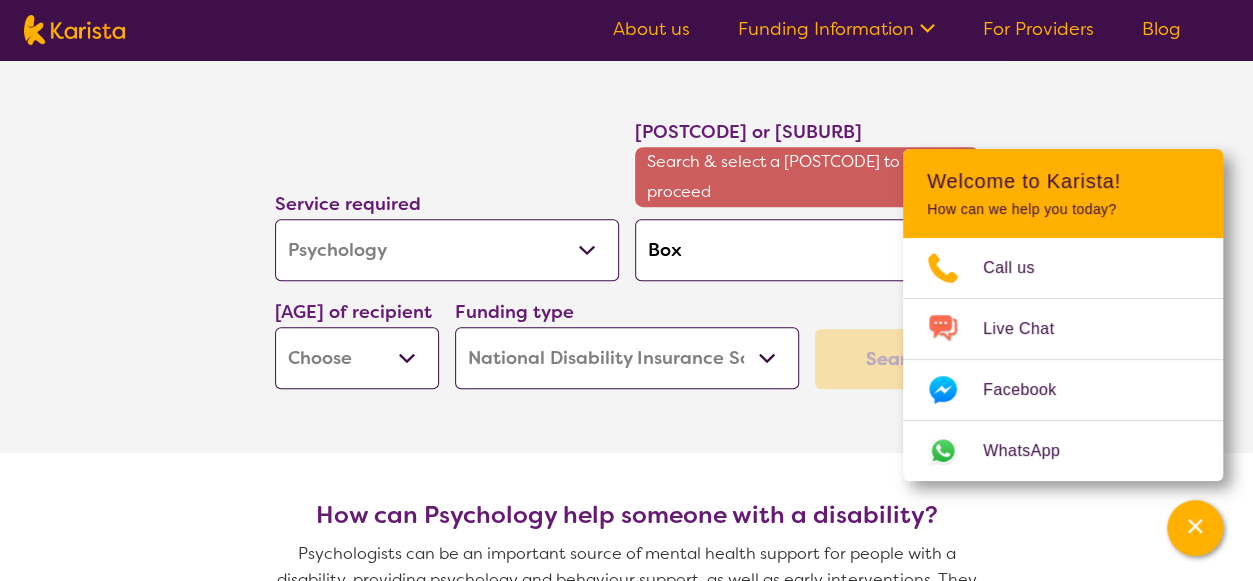 type on "Box" 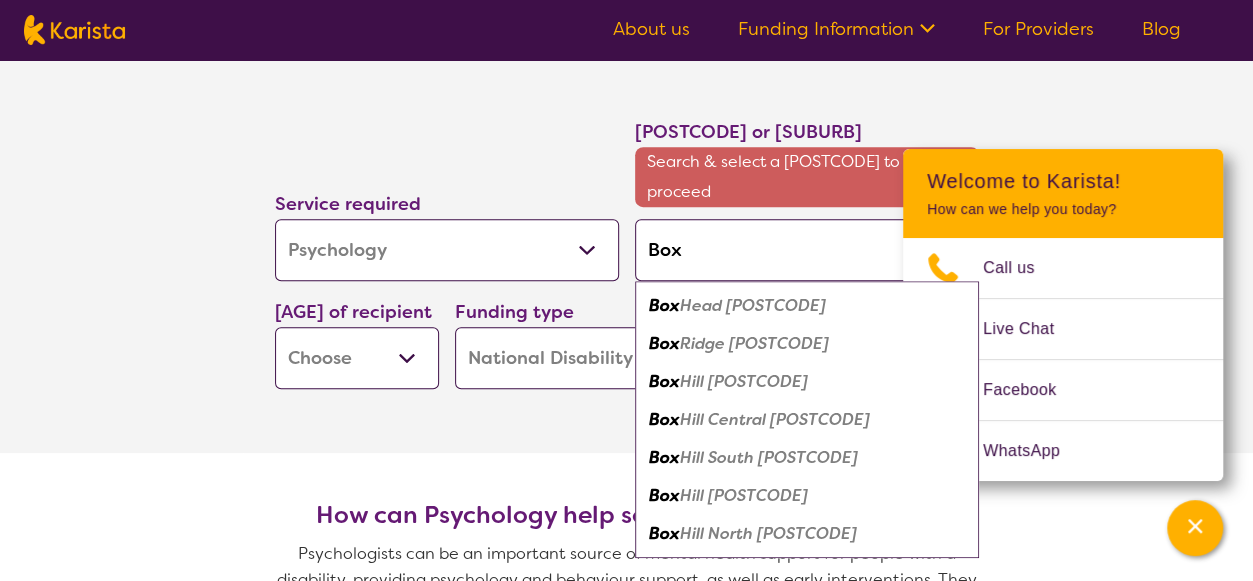 type on "Box [NAME]" 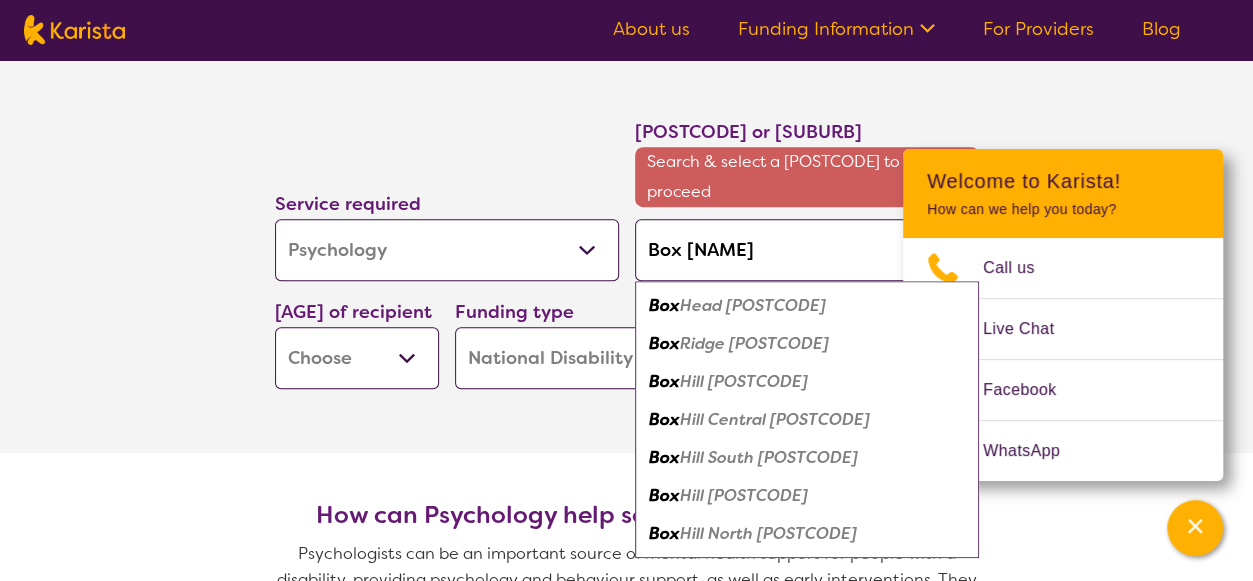 type on "Box [NAME]" 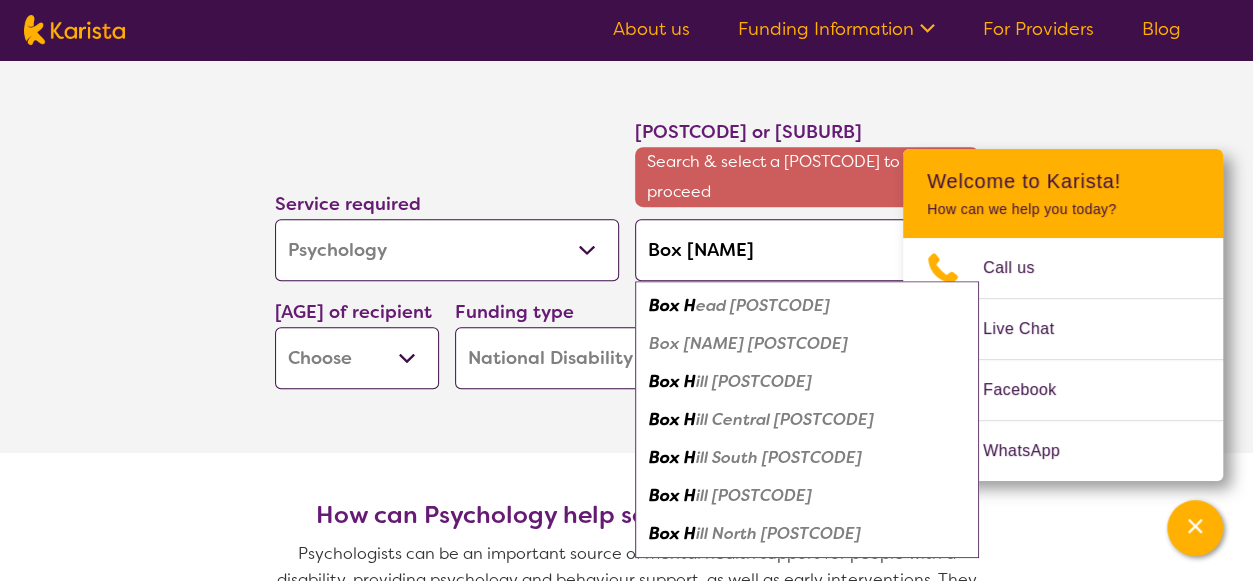 type on "Box [NAME]" 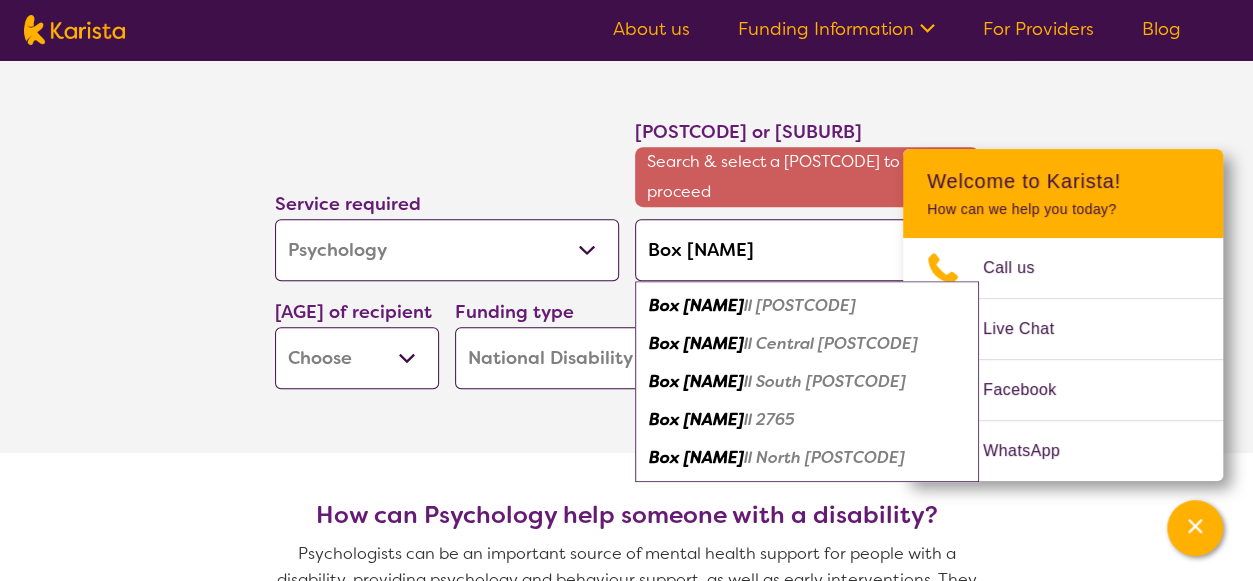 type on "Box [SUBURB]" 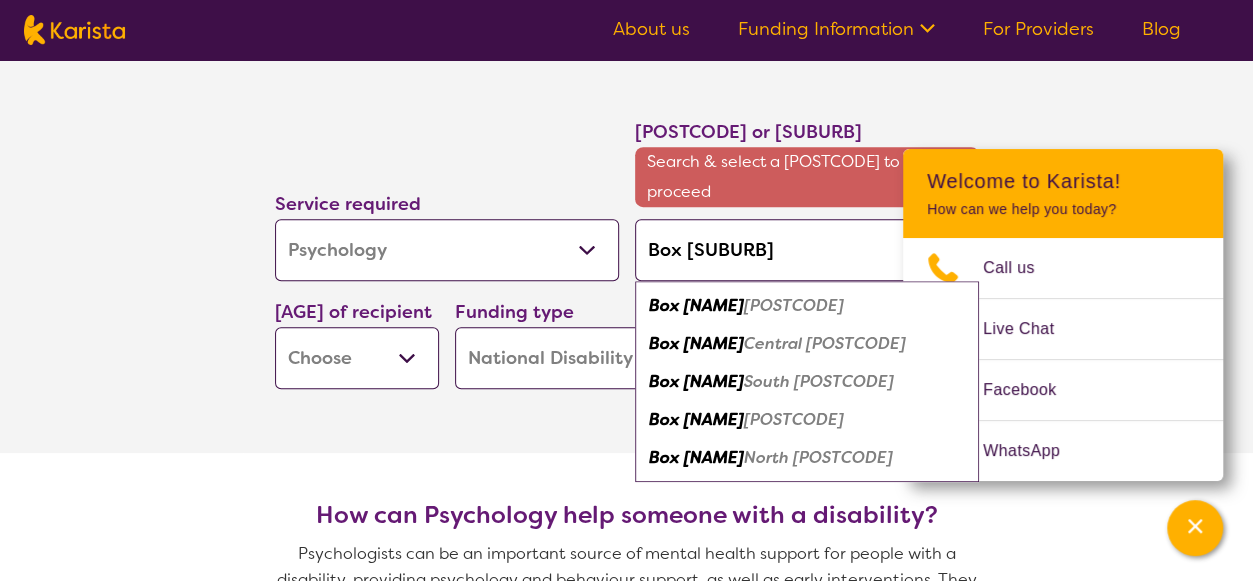 click on "Box [NAME] [POSTCODE]" at bounding box center (807, 306) 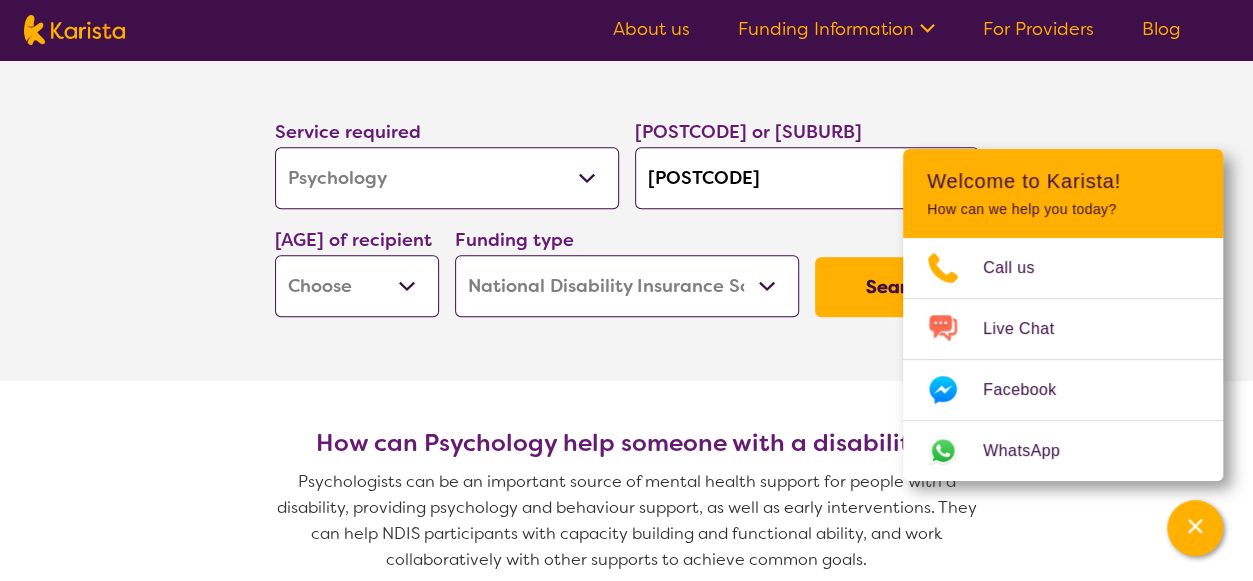 click on "Search" at bounding box center (897, 287) 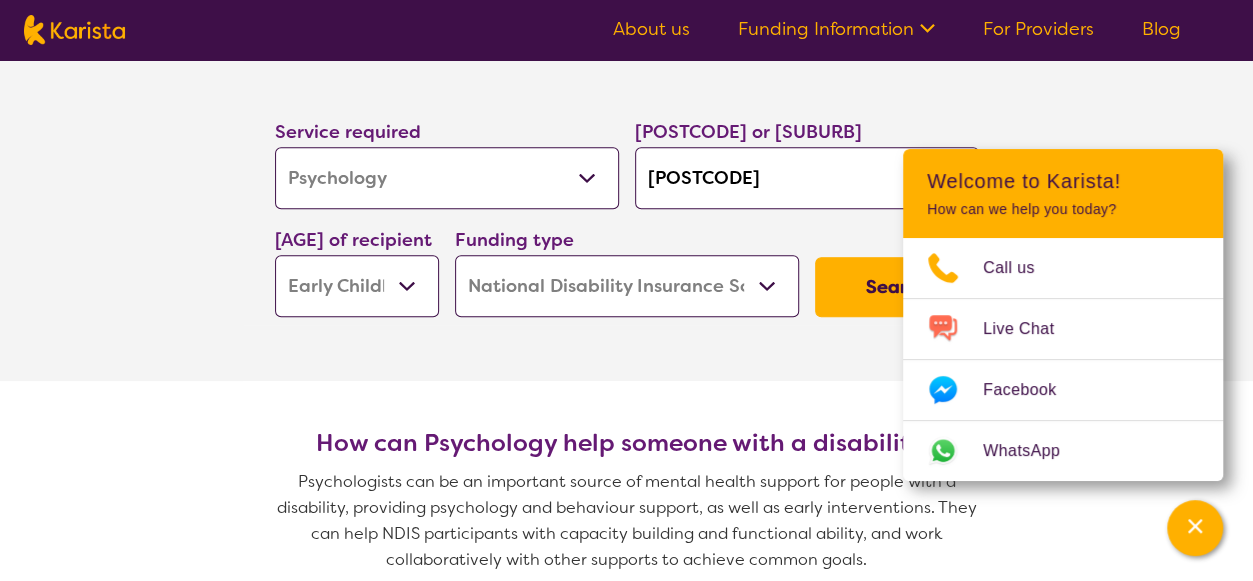click on "Child - [AGE] to [AGE] [AGE] - [AGE] Adult - [AGE] to [AGE] Aged - [AGE]+" at bounding box center (357, 286) 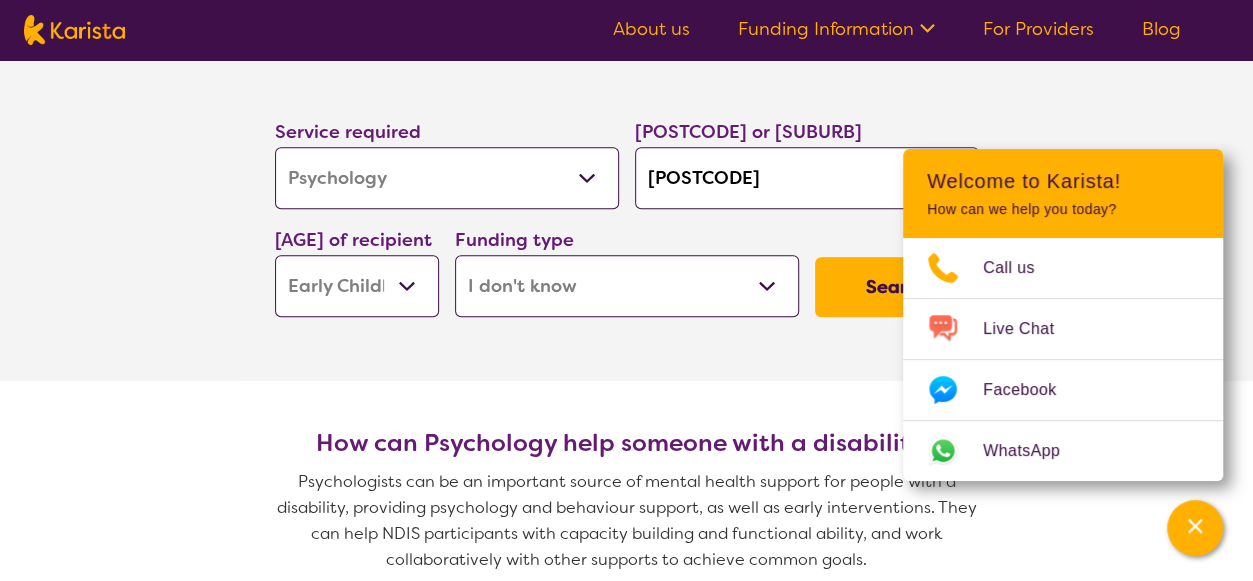 click on "Home Care Package (HCP) National Disability Insurance Scheme (NDIS) I don't know" at bounding box center (627, 286) 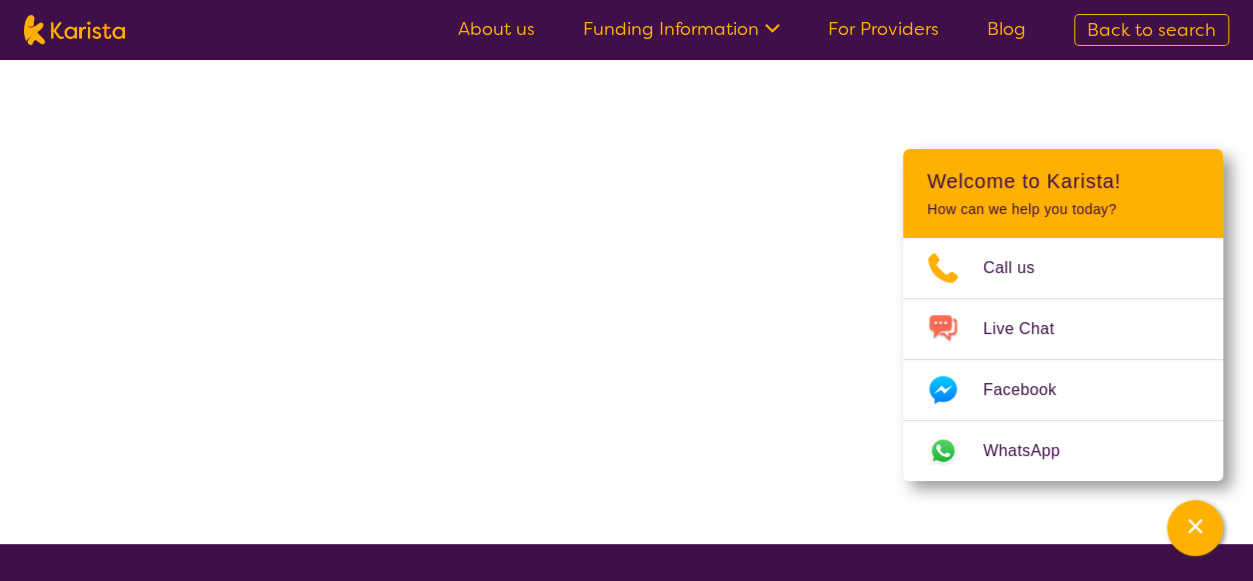 scroll, scrollTop: 0, scrollLeft: 0, axis: both 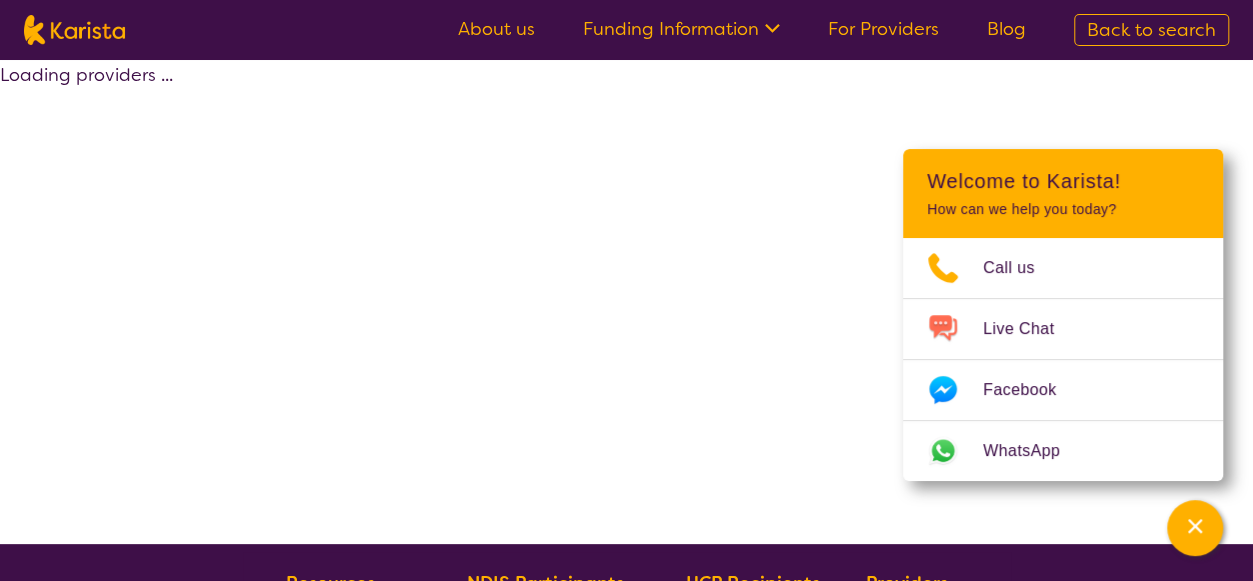 select on "Psychology" 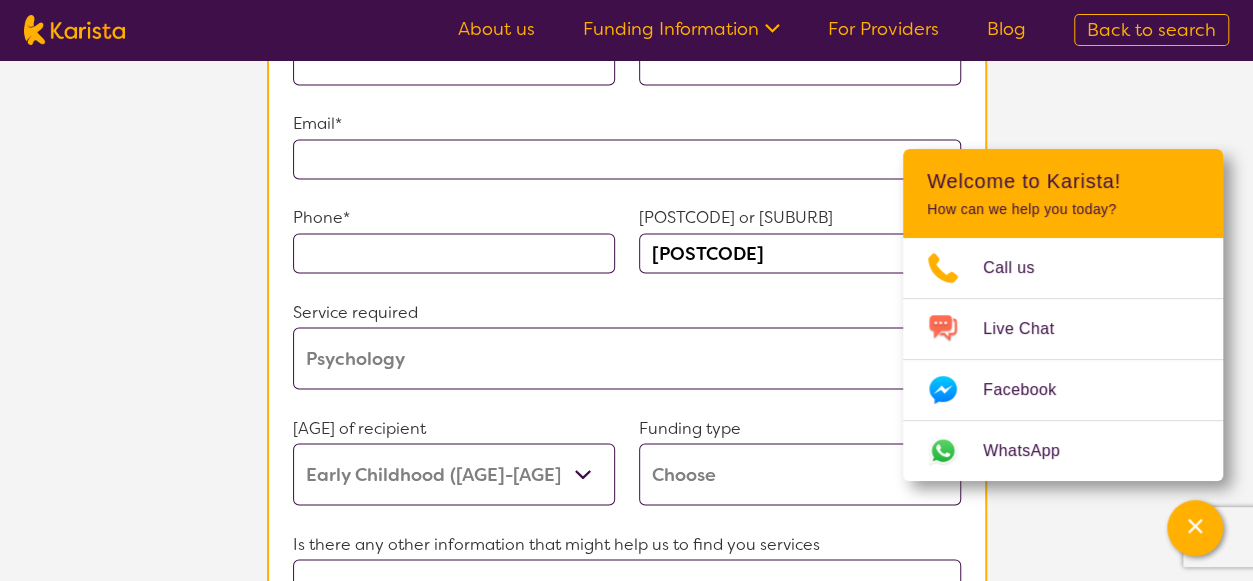 scroll, scrollTop: 1638, scrollLeft: 0, axis: vertical 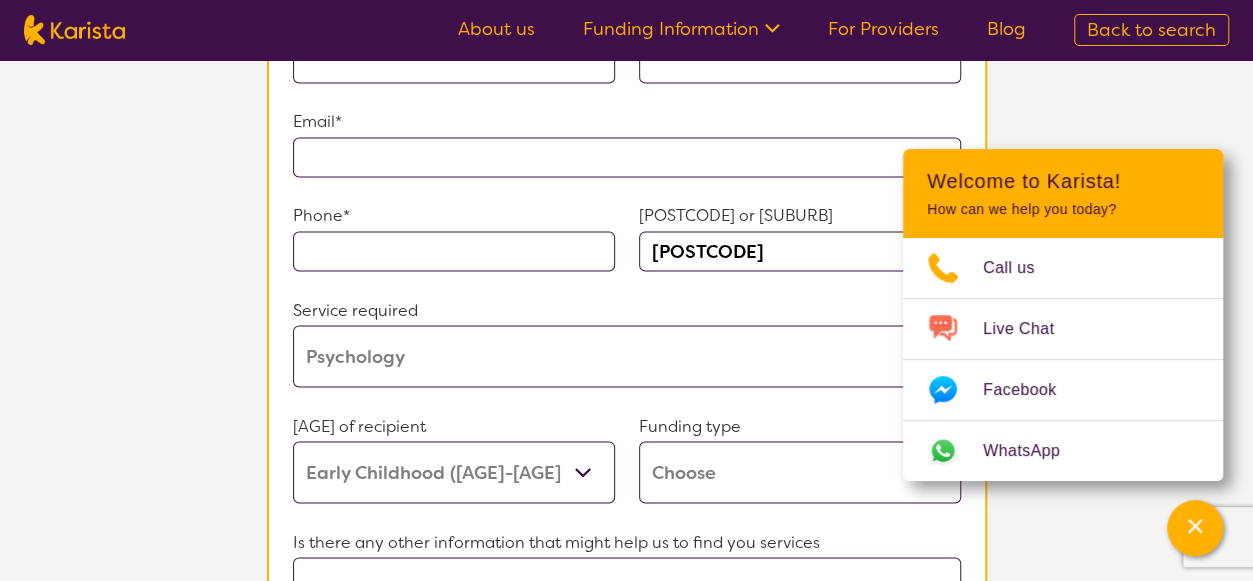 select on "Psychology" 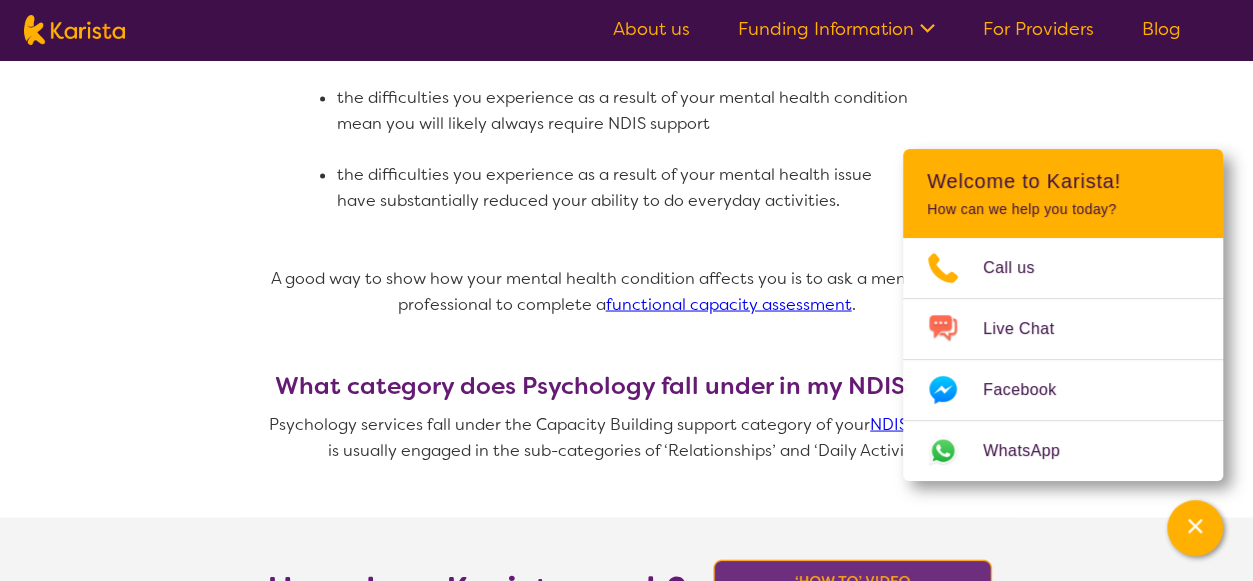 scroll, scrollTop: 560, scrollLeft: 0, axis: vertical 